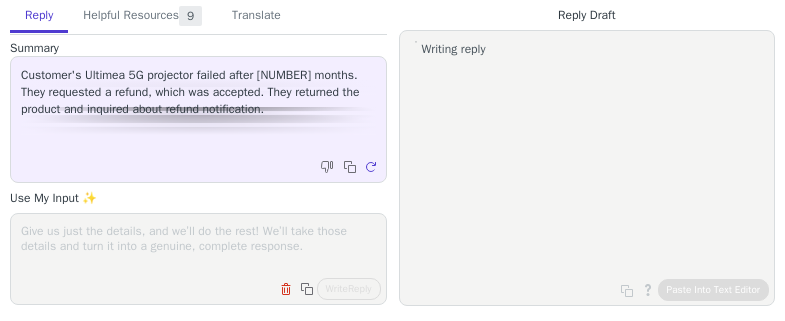 scroll, scrollTop: 0, scrollLeft: 0, axis: both 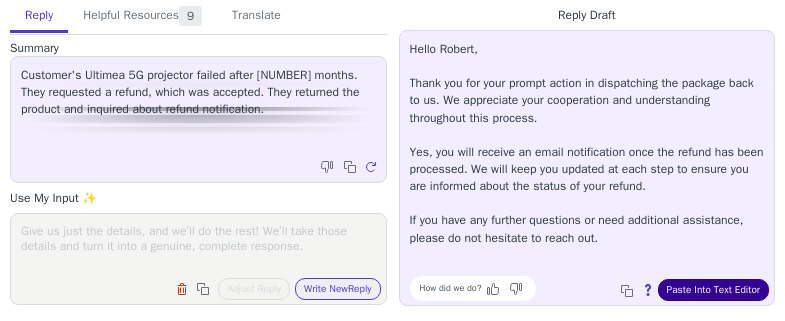 click on "Paste Into Text Editor" at bounding box center [713, 290] 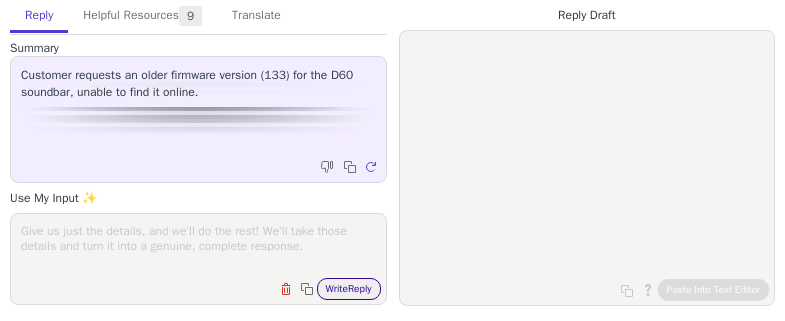 scroll, scrollTop: 0, scrollLeft: 0, axis: both 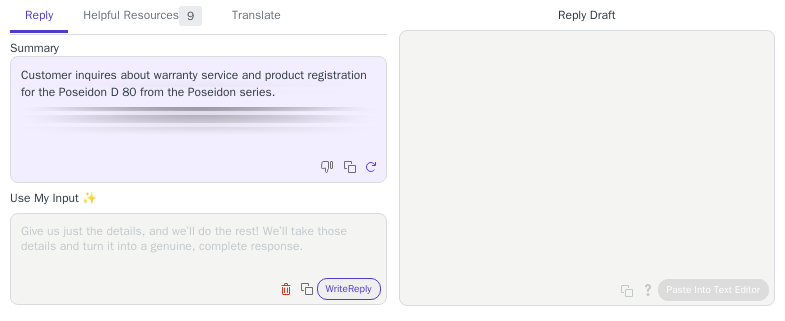click on "Customer inquires about warranty service and product registration for the Poseidon D 80 from the Poseidon series." at bounding box center [198, 107] 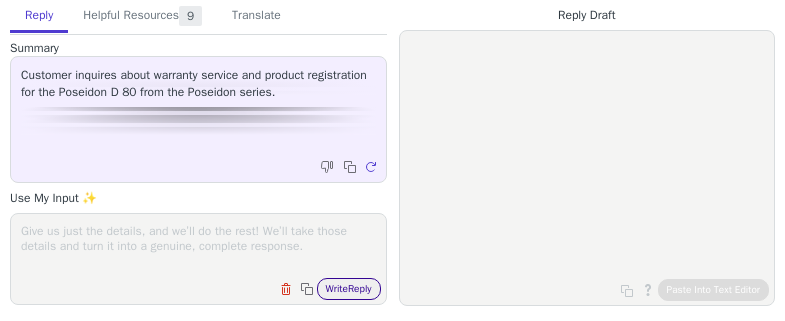 click on "Write  Reply" at bounding box center (349, 289) 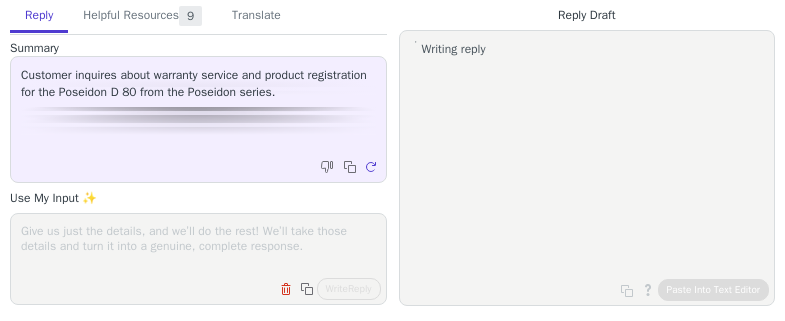 click on "Customer inquires about warranty service and product registration for the Poseidon D 80 from the Poseidon series." at bounding box center (198, 107) 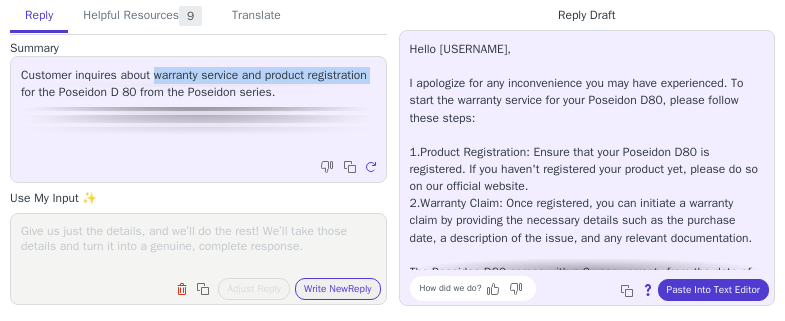 drag, startPoint x: 154, startPoint y: 74, endPoint x: 374, endPoint y: 75, distance: 220.00227 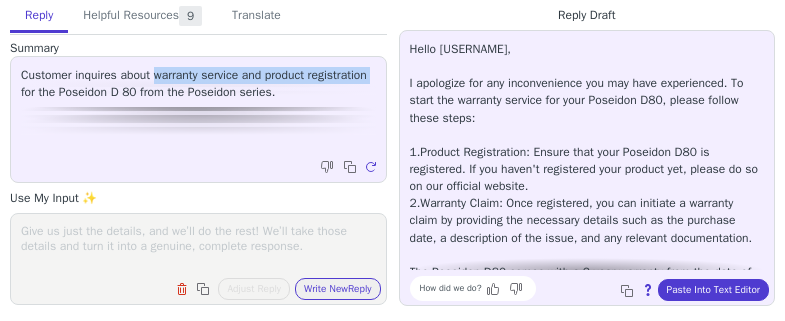 copy on "warranty service and product registration" 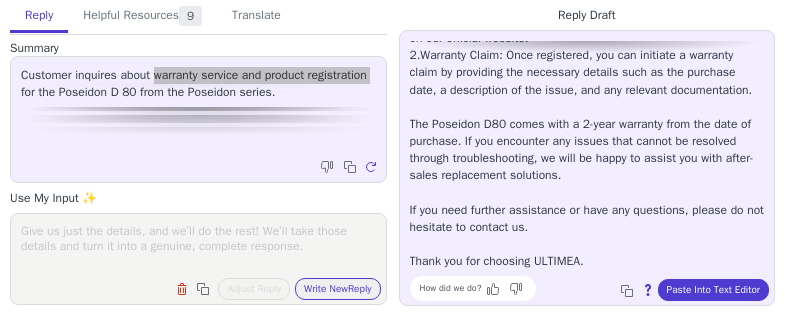 scroll, scrollTop: 0, scrollLeft: 0, axis: both 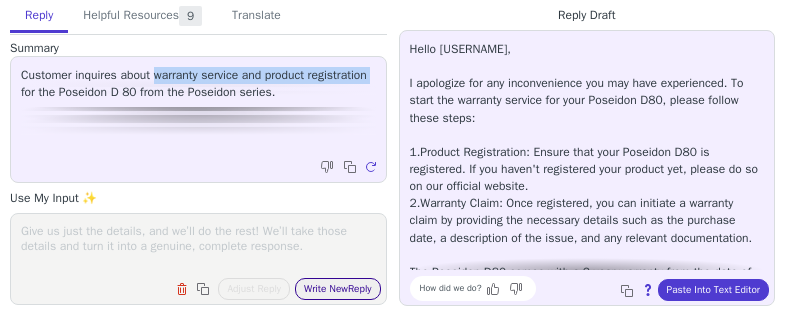 click on "Write New  Reply" at bounding box center [338, 289] 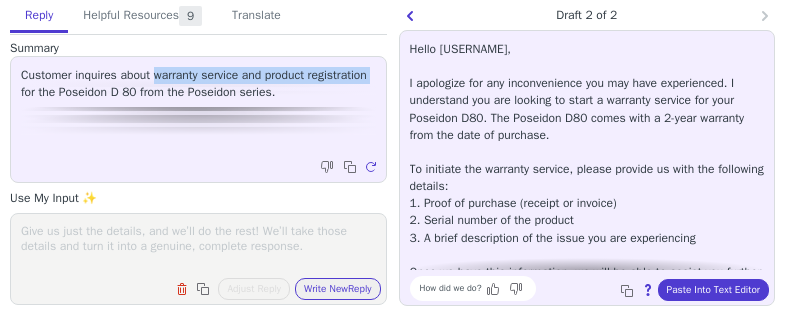 scroll, scrollTop: 62, scrollLeft: 0, axis: vertical 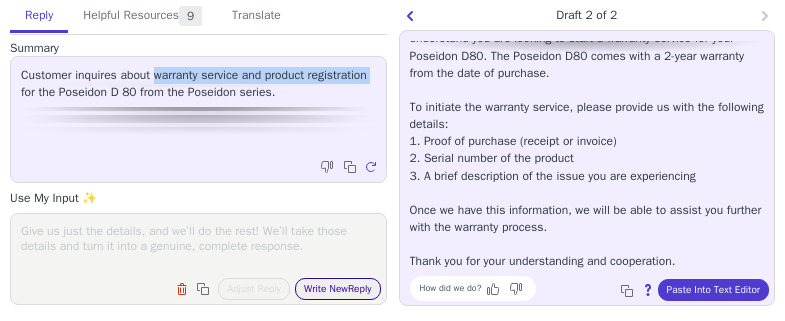 click on "Write New  Reply" at bounding box center (338, 289) 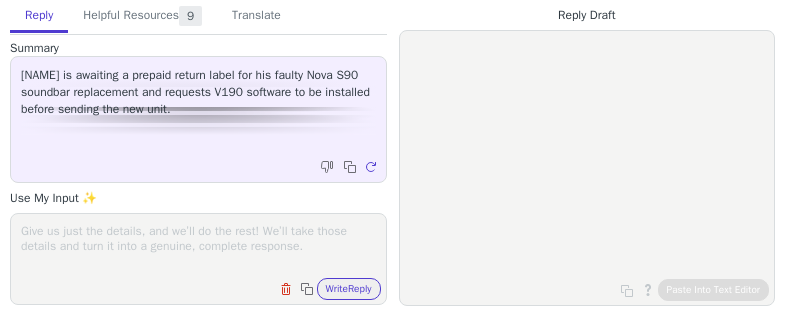 scroll, scrollTop: 0, scrollLeft: 0, axis: both 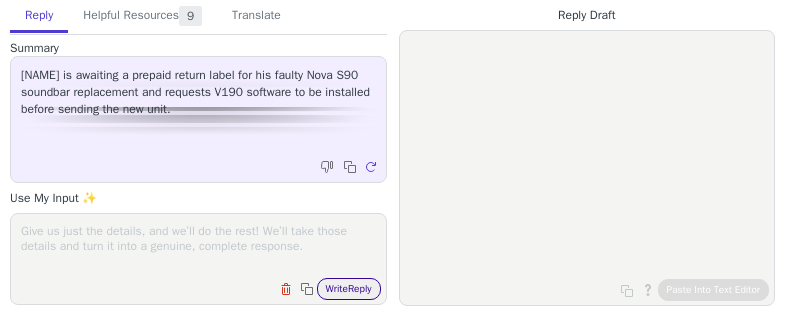 click on "Write  Reply" at bounding box center (349, 289) 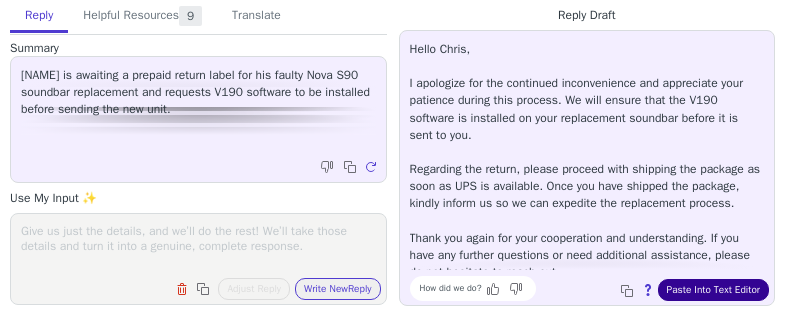 click on "Paste Into Text Editor" at bounding box center [713, 290] 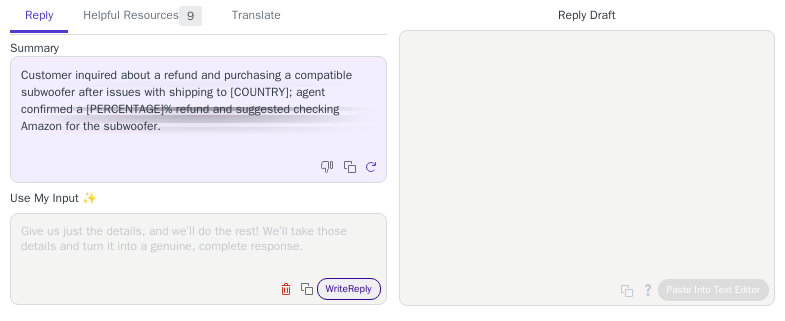scroll, scrollTop: 0, scrollLeft: 0, axis: both 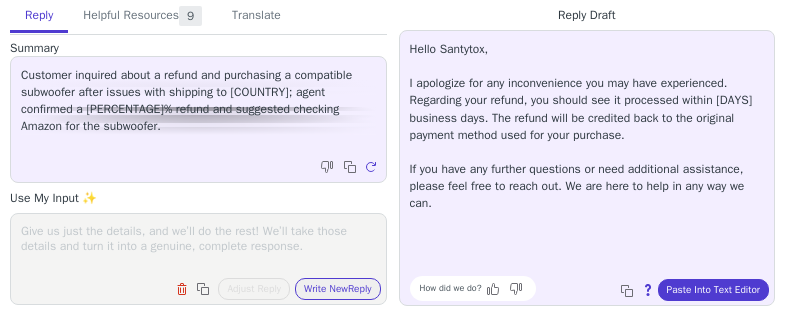 click on "Hello Santytox, I apologize for any inconvenience you may have experienced. Regarding your refund, you should see it processed within 5-7 business days. The refund will be credited back to the original payment method used for your purchase. If you have any further questions or need additional assistance, please feel free to reach out. We are here to help in any way we can." at bounding box center (587, 126) 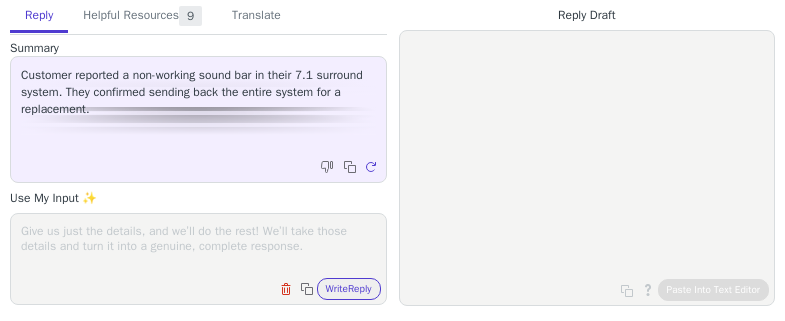 scroll, scrollTop: 0, scrollLeft: 0, axis: both 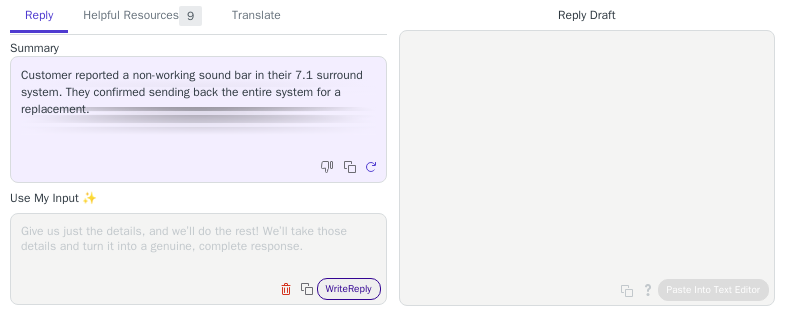 click on "Write  Reply" at bounding box center [349, 289] 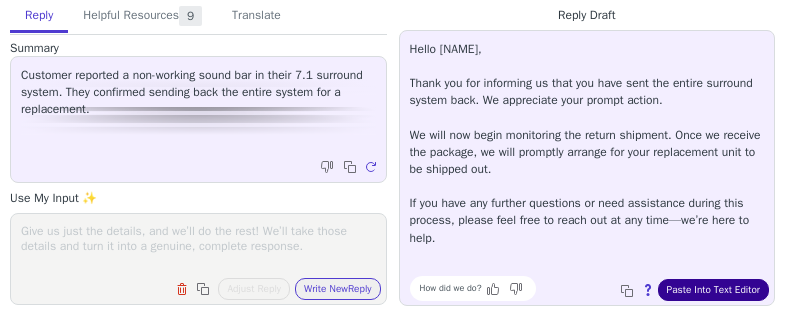 click on "Paste Into Text Editor" at bounding box center [713, 290] 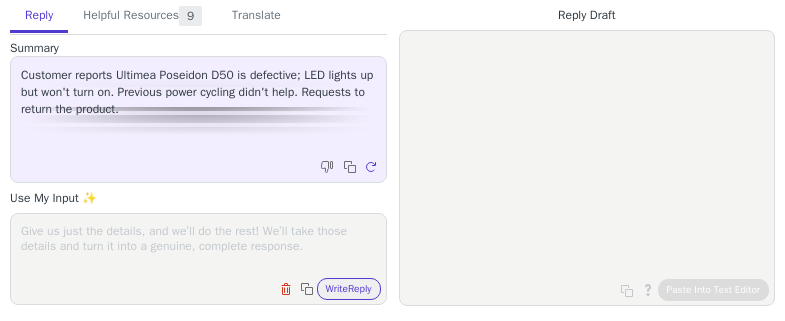 scroll, scrollTop: 0, scrollLeft: 0, axis: both 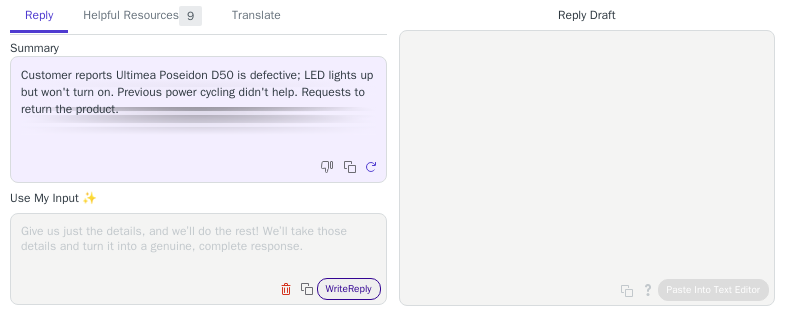 click on "Write  Reply" at bounding box center [349, 289] 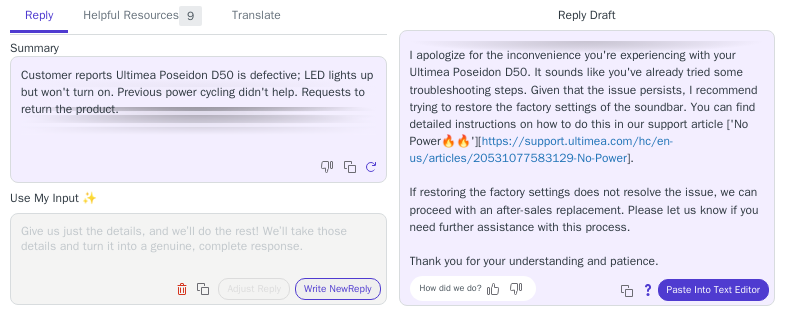 scroll, scrollTop: 0, scrollLeft: 0, axis: both 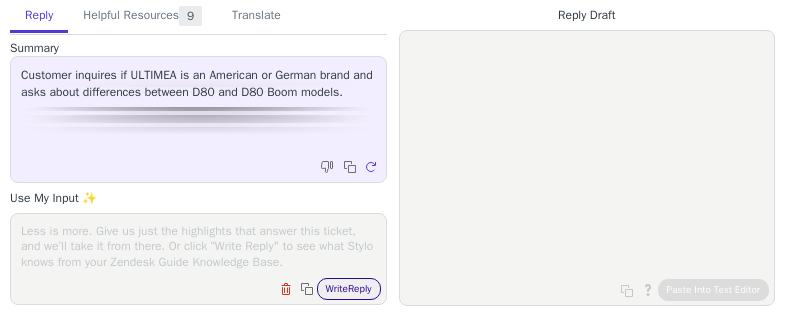 click on "Write  Reply" at bounding box center [349, 289] 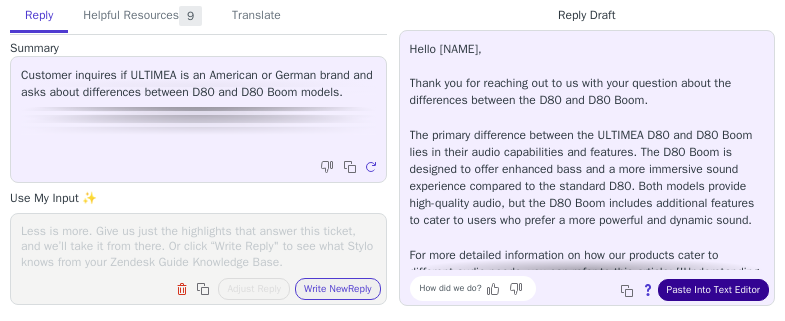 click on "Paste Into Text Editor" at bounding box center (713, 290) 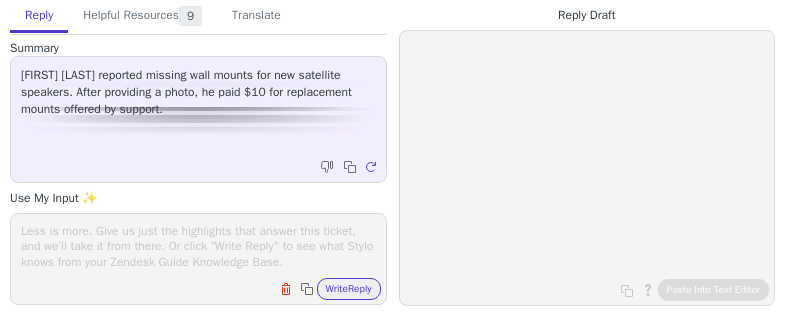 scroll, scrollTop: 0, scrollLeft: 0, axis: both 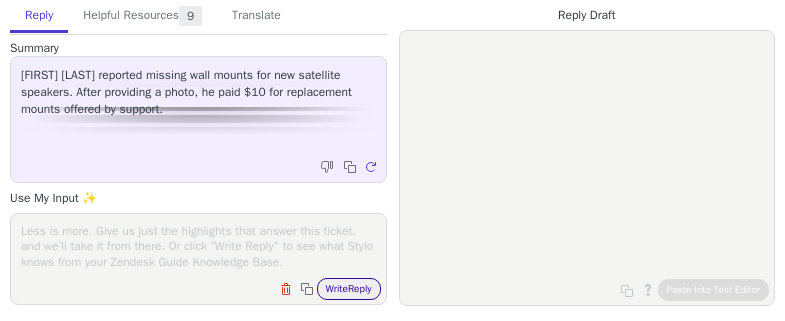 click on "Write  Reply" at bounding box center [349, 289] 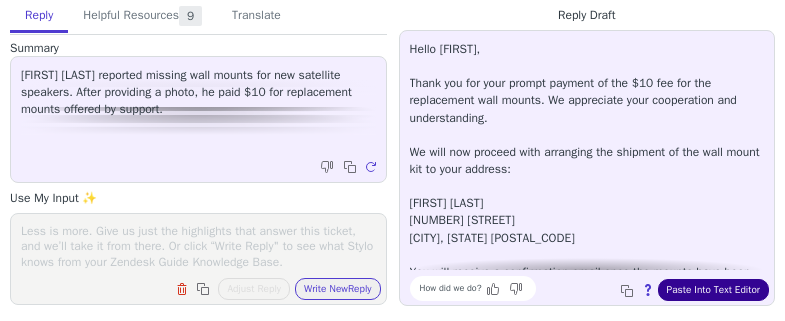 click on "Paste Into Text Editor" at bounding box center [713, 290] 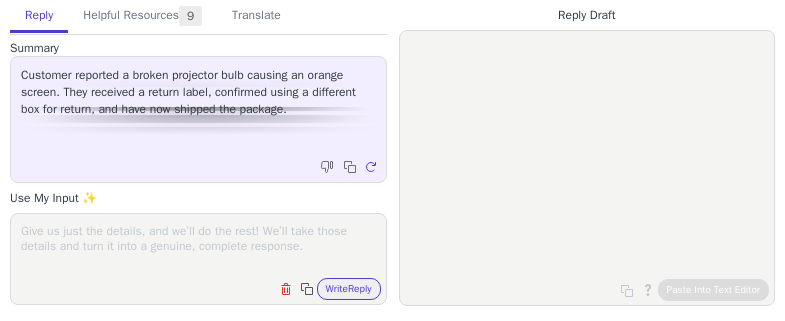 scroll, scrollTop: 0, scrollLeft: 0, axis: both 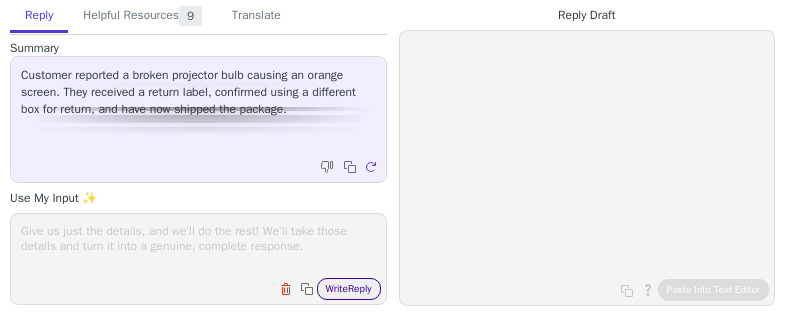 click on "Write  Reply" at bounding box center [349, 289] 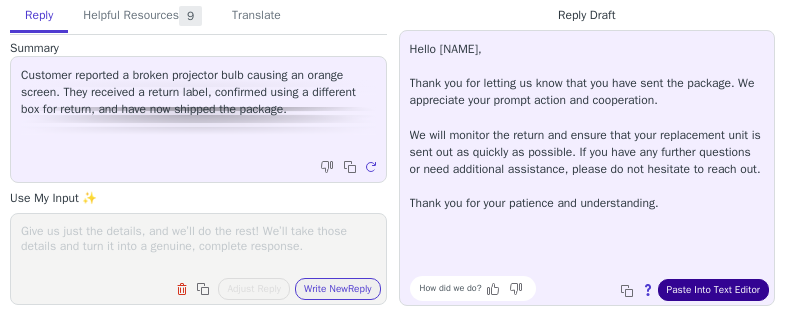 click on "Paste Into Text Editor" at bounding box center [713, 290] 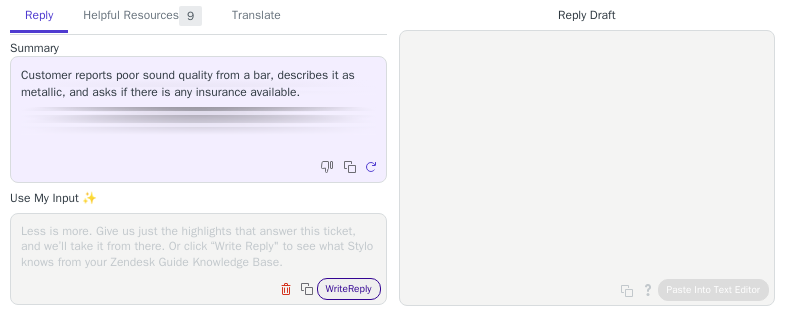 scroll, scrollTop: 0, scrollLeft: 0, axis: both 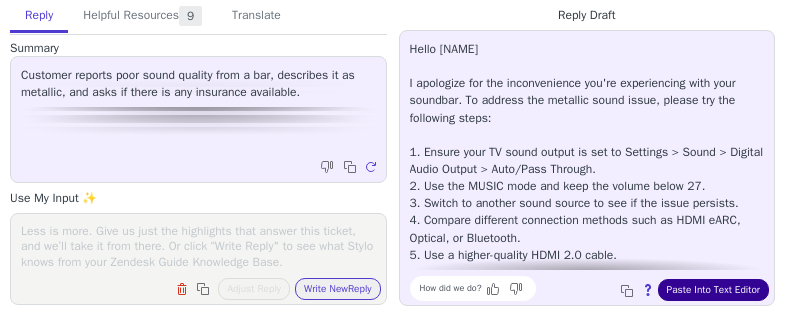 click on "Paste Into Text Editor" at bounding box center [713, 290] 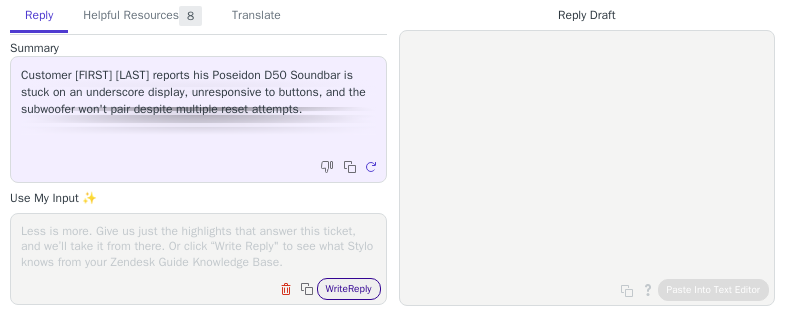 scroll, scrollTop: 0, scrollLeft: 0, axis: both 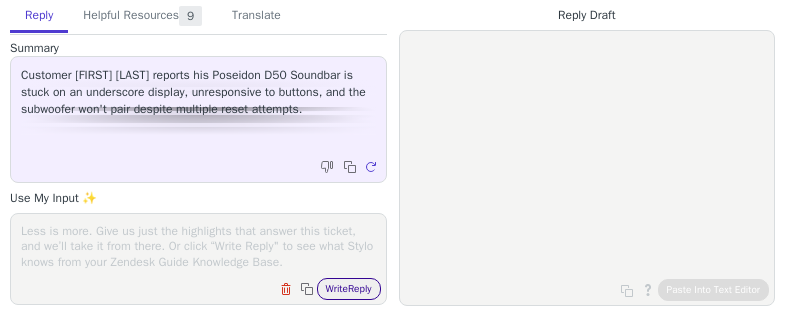 click on "Write  Reply" at bounding box center [349, 289] 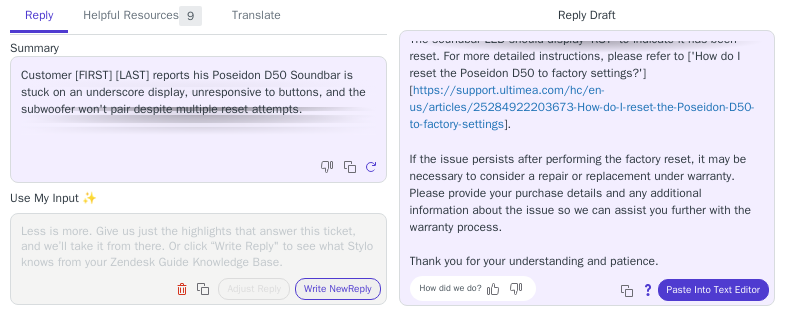 scroll, scrollTop: 0, scrollLeft: 0, axis: both 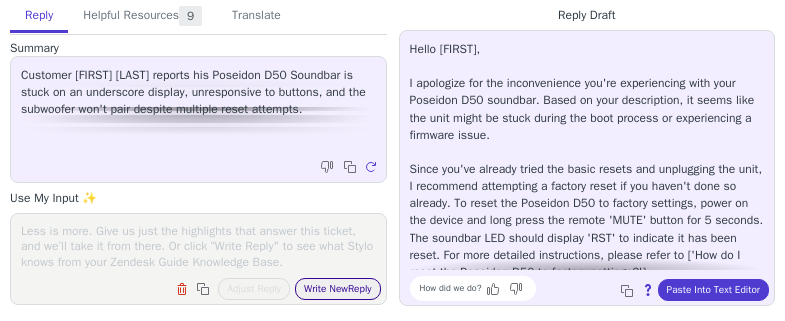 click on "Write New  Reply" at bounding box center (338, 289) 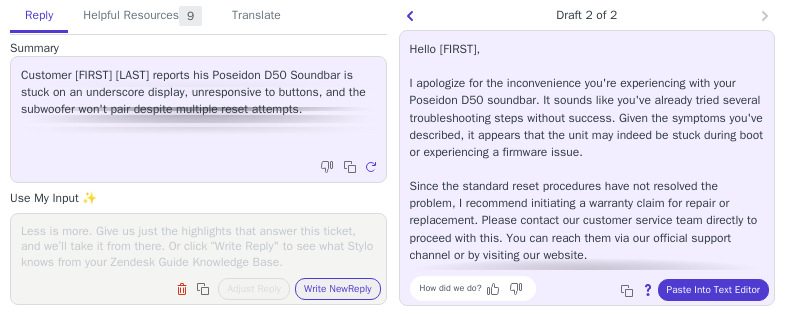 click on "Hello Giacomo, I apologize for the inconvenience you're experiencing with your Poseidon D50 soundbar. It sounds like you've already tried several troubleshooting steps without success. Given the symptoms you've described, it appears that the unit may indeed be stuck during boot or experiencing a firmware issue. Since the standard reset procedures have not resolved the problem, I recommend initiating a warranty claim for repair or replacement. Please contact our customer service team directly to proceed with this. You can reach them via our official support channel or by visiting our website. Thank you for your patience and understanding." at bounding box center (587, 169) 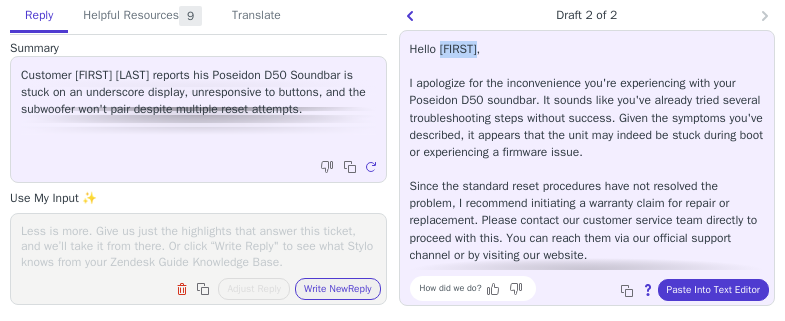 click on "Hello Giacomo, I apologize for the inconvenience you're experiencing with your Poseidon D50 soundbar. It sounds like you've already tried several troubleshooting steps without success. Given the symptoms you've described, it appears that the unit may indeed be stuck during boot or experiencing a firmware issue. Since the standard reset procedures have not resolved the problem, I recommend initiating a warranty claim for repair or replacement. Please contact our customer service team directly to proceed with this. You can reach them via our official support channel or by visiting our website. Thank you for your patience and understanding." at bounding box center (587, 169) 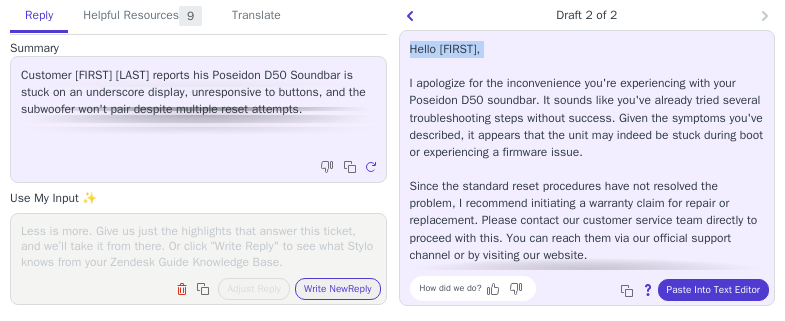 click on "Hello Giacomo, I apologize for the inconvenience you're experiencing with your Poseidon D50 soundbar. It sounds like you've already tried several troubleshooting steps without success. Given the symptoms you've described, it appears that the unit may indeed be stuck during boot or experiencing a firmware issue. Since the standard reset procedures have not resolved the problem, I recommend initiating a warranty claim for repair or replacement. Please contact our customer service team directly to proceed with this. You can reach them via our official support channel or by visiting our website. Thank you for your patience and understanding." at bounding box center (587, 169) 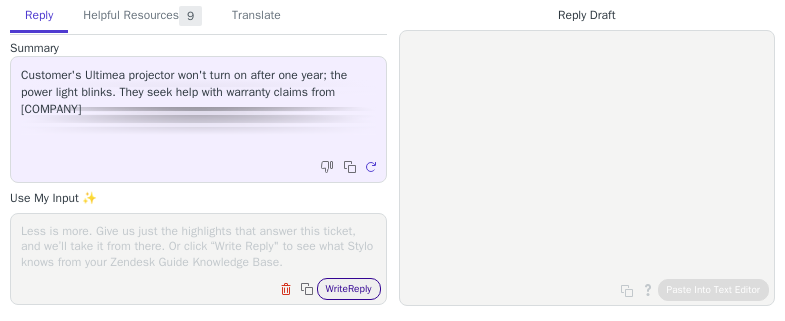 scroll, scrollTop: 0, scrollLeft: 0, axis: both 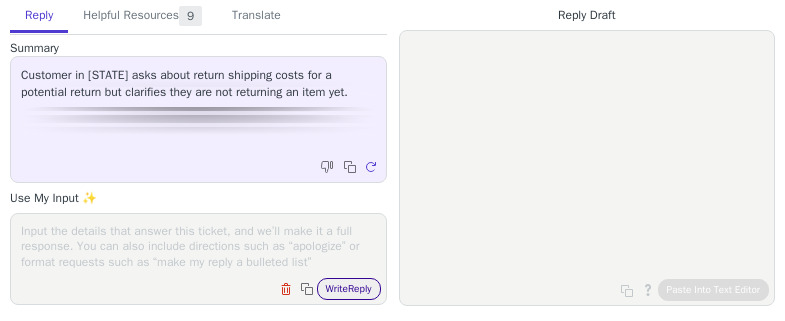 click on "Write  Reply" at bounding box center [349, 289] 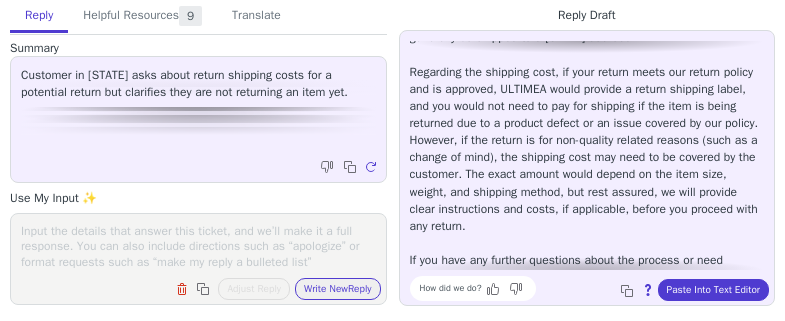 scroll, scrollTop: 216, scrollLeft: 0, axis: vertical 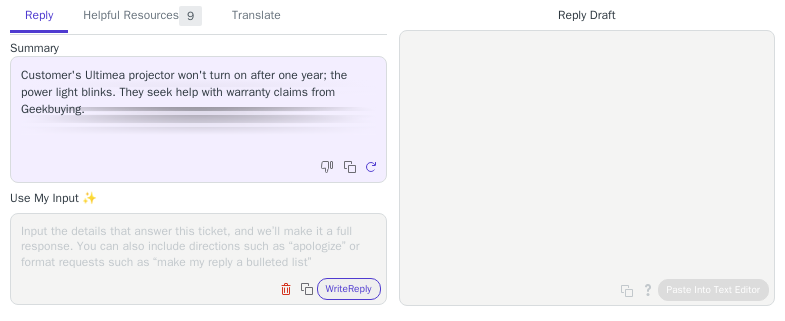 click on "Clear field Copy to clipboard Write  Reply" at bounding box center (198, 259) 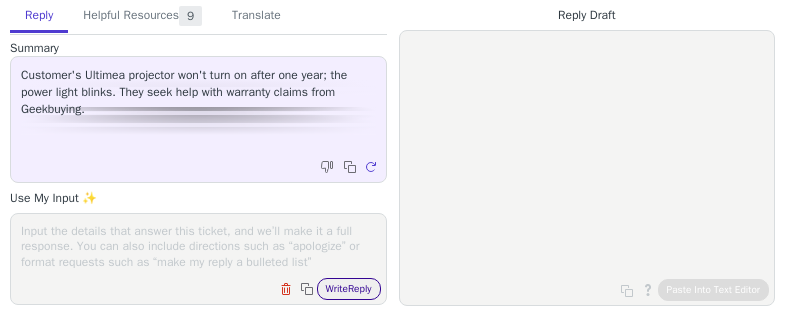 click on "Write  Reply" at bounding box center (349, 289) 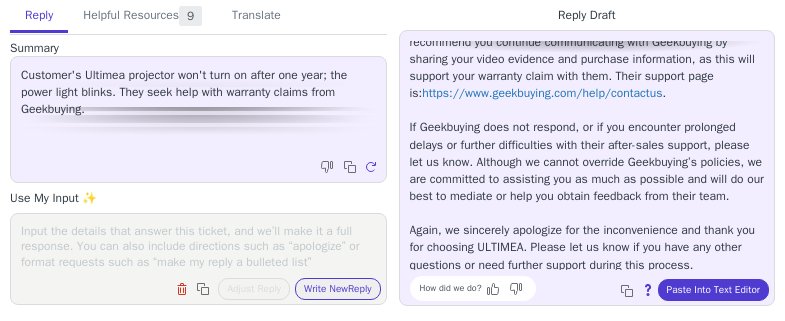 scroll, scrollTop: 0, scrollLeft: 0, axis: both 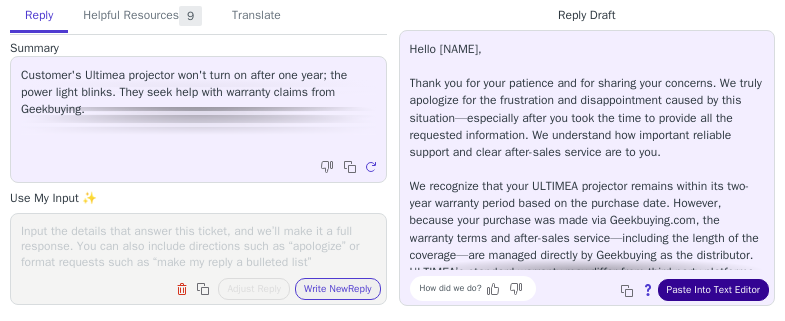 click on "Paste Into Text Editor" at bounding box center (713, 290) 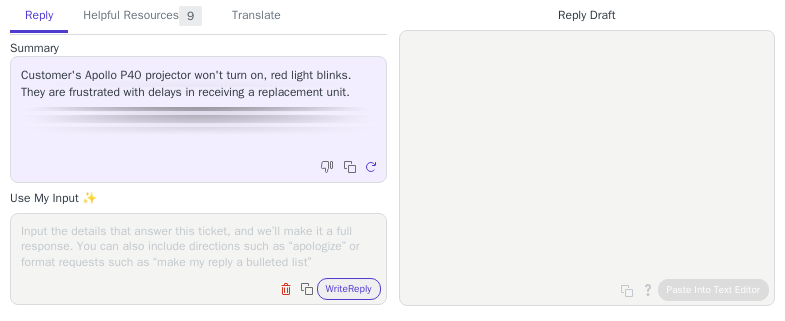 scroll, scrollTop: 0, scrollLeft: 0, axis: both 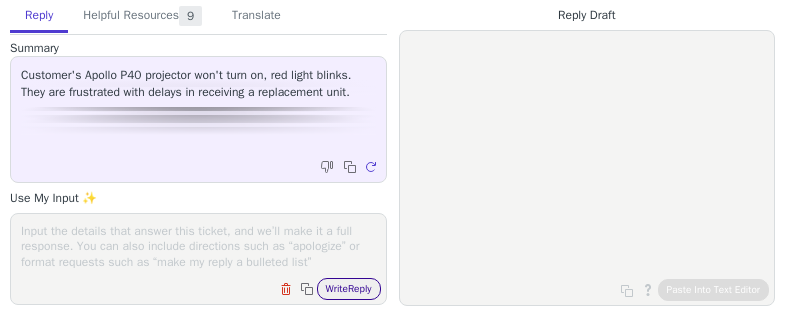 click on "Write  Reply" at bounding box center (349, 289) 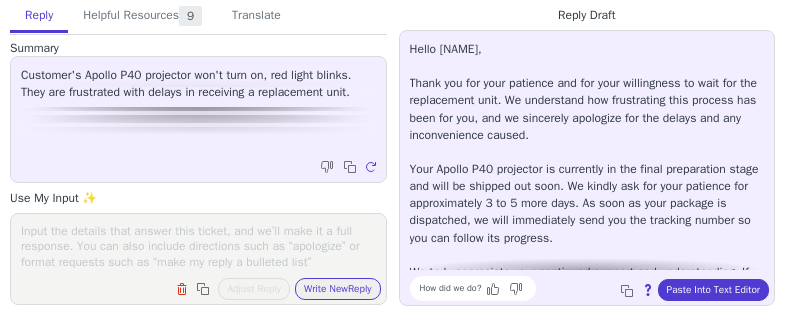 scroll, scrollTop: 44, scrollLeft: 0, axis: vertical 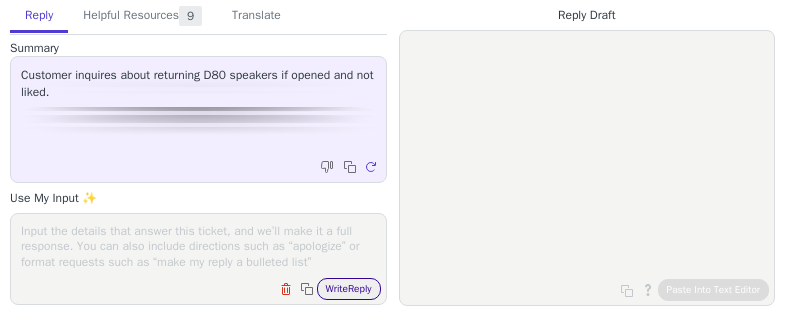 click on "Write  Reply" at bounding box center (349, 289) 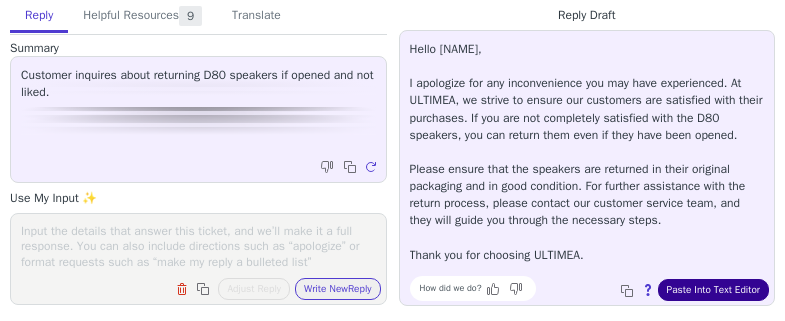 click on "Paste Into Text Editor" at bounding box center [713, 290] 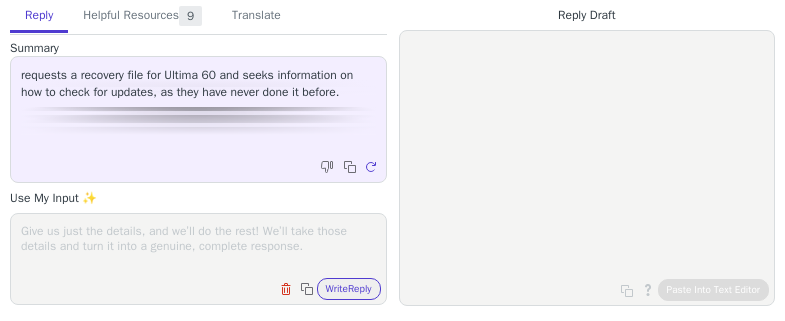 scroll, scrollTop: 0, scrollLeft: 0, axis: both 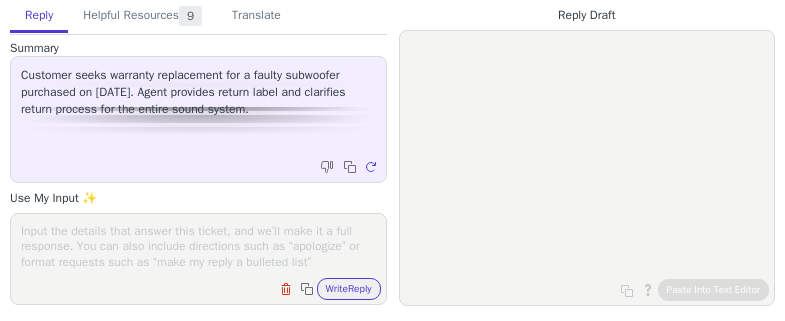 click on "Write  Reply" at bounding box center [349, 289] 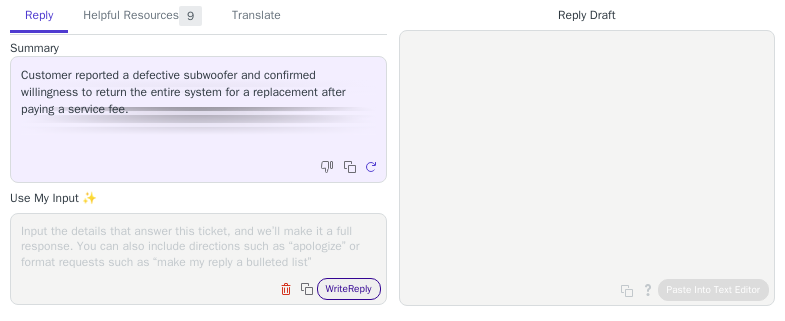 scroll, scrollTop: 0, scrollLeft: 0, axis: both 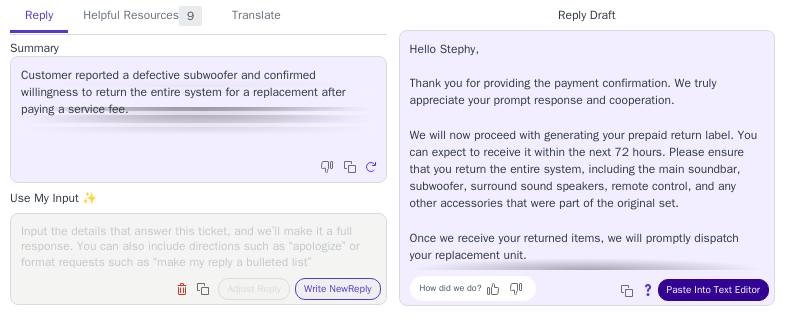 click on "Paste Into Text Editor" at bounding box center (713, 290) 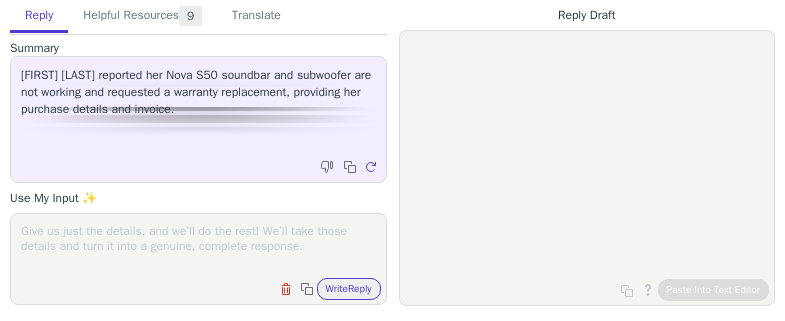 scroll, scrollTop: 0, scrollLeft: 0, axis: both 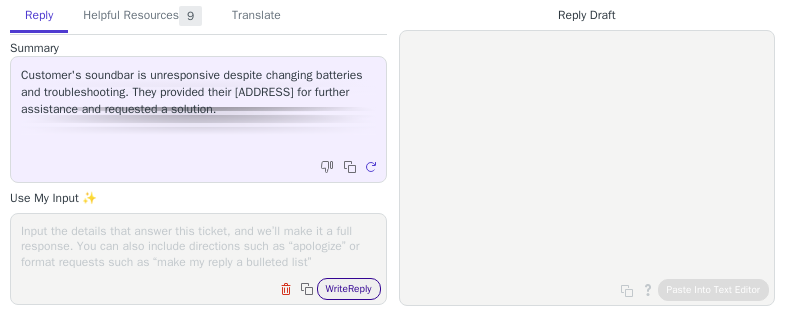 click on "Write  Reply" at bounding box center [349, 289] 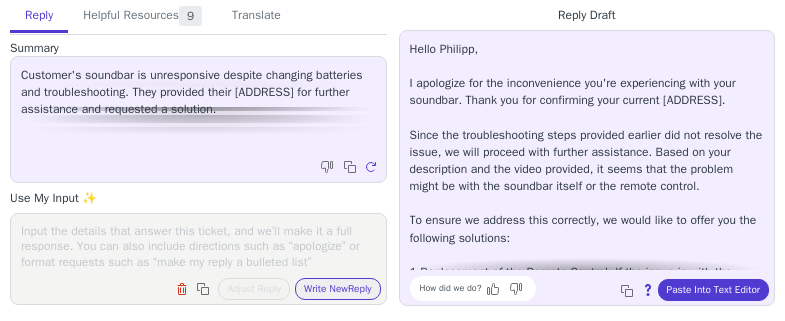 scroll, scrollTop: 166, scrollLeft: 0, axis: vertical 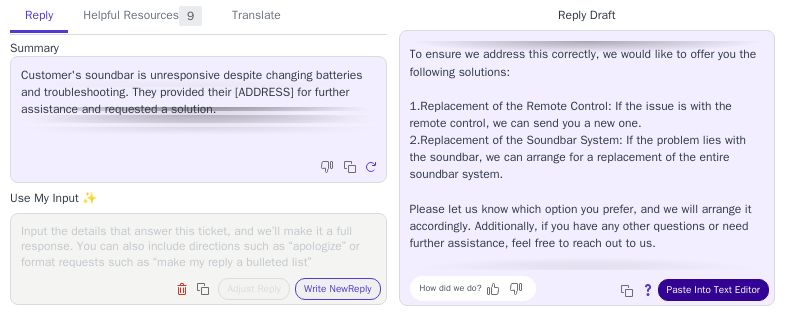 click on "Paste Into Text Editor" at bounding box center [713, 290] 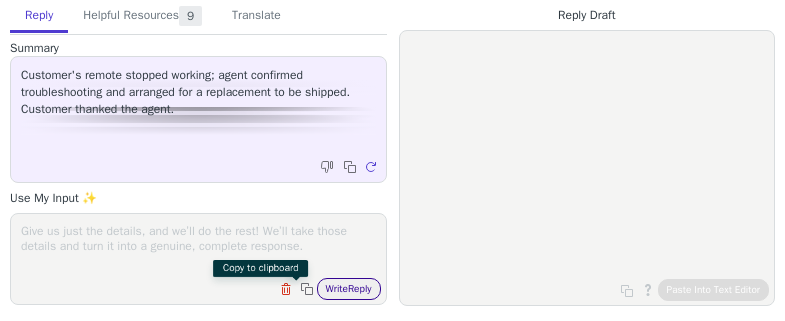 scroll, scrollTop: 0, scrollLeft: 0, axis: both 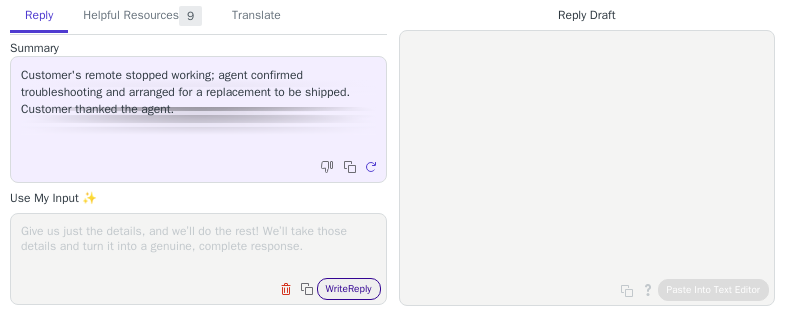 click on "Write  Reply" at bounding box center (349, 289) 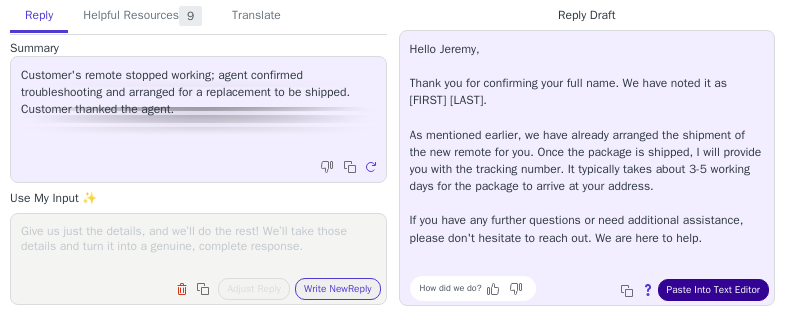 click on "Paste Into Text Editor" at bounding box center (713, 290) 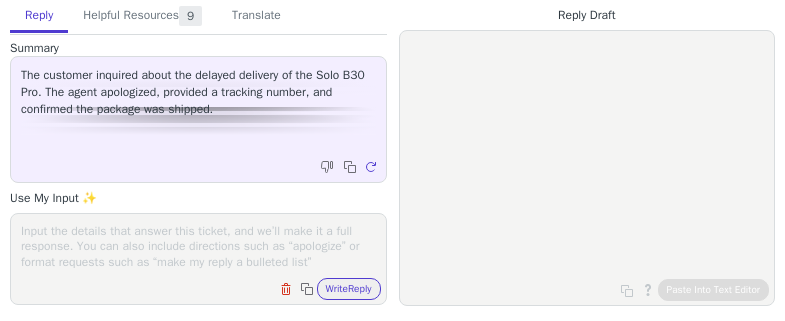scroll, scrollTop: 0, scrollLeft: 0, axis: both 